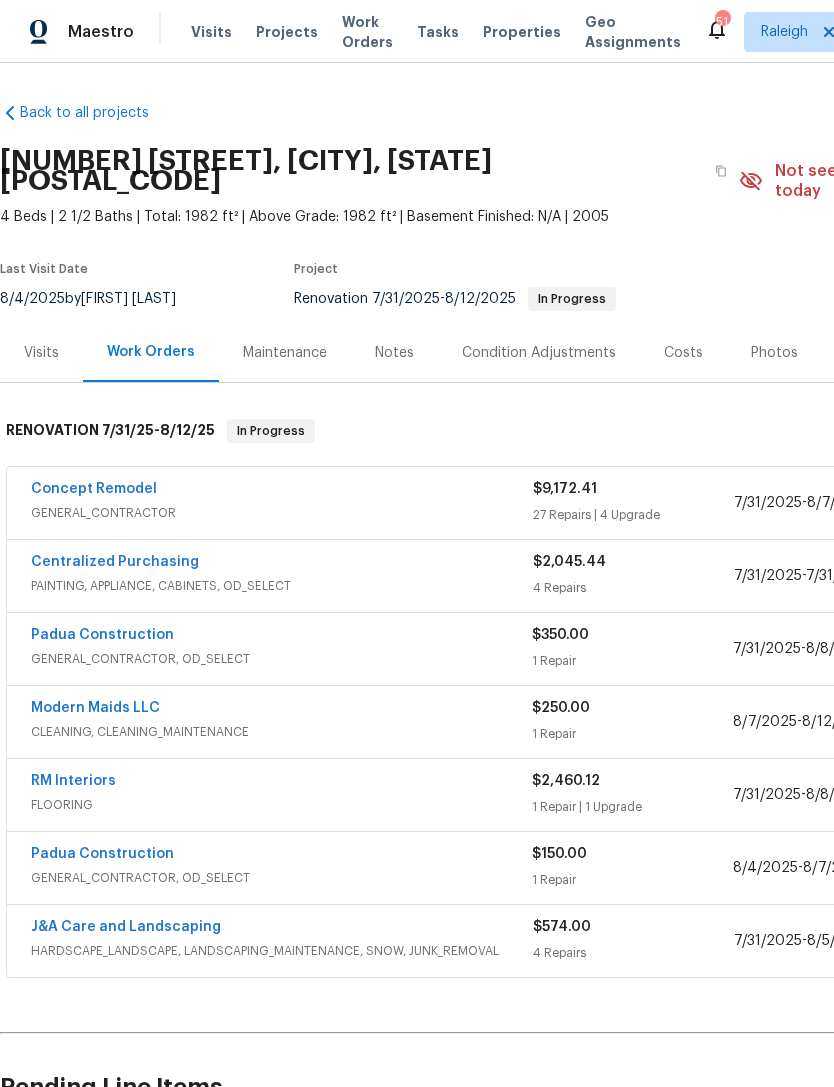 scroll, scrollTop: 0, scrollLeft: 0, axis: both 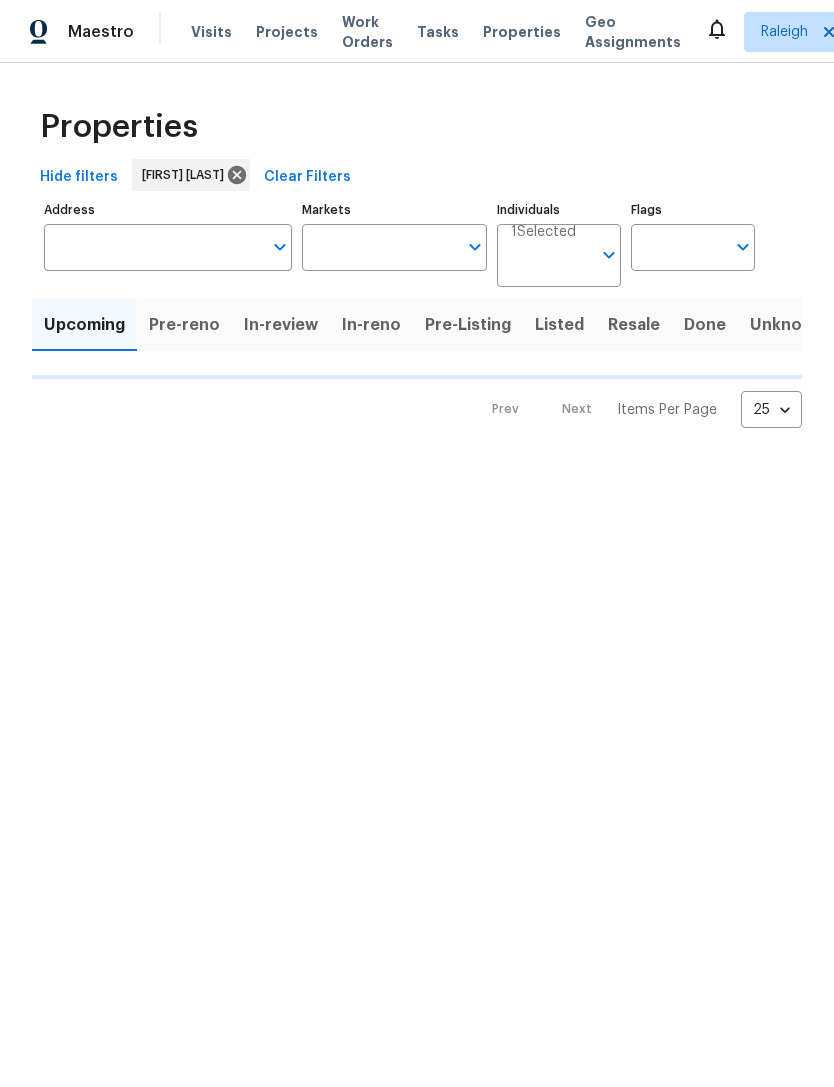type on "100" 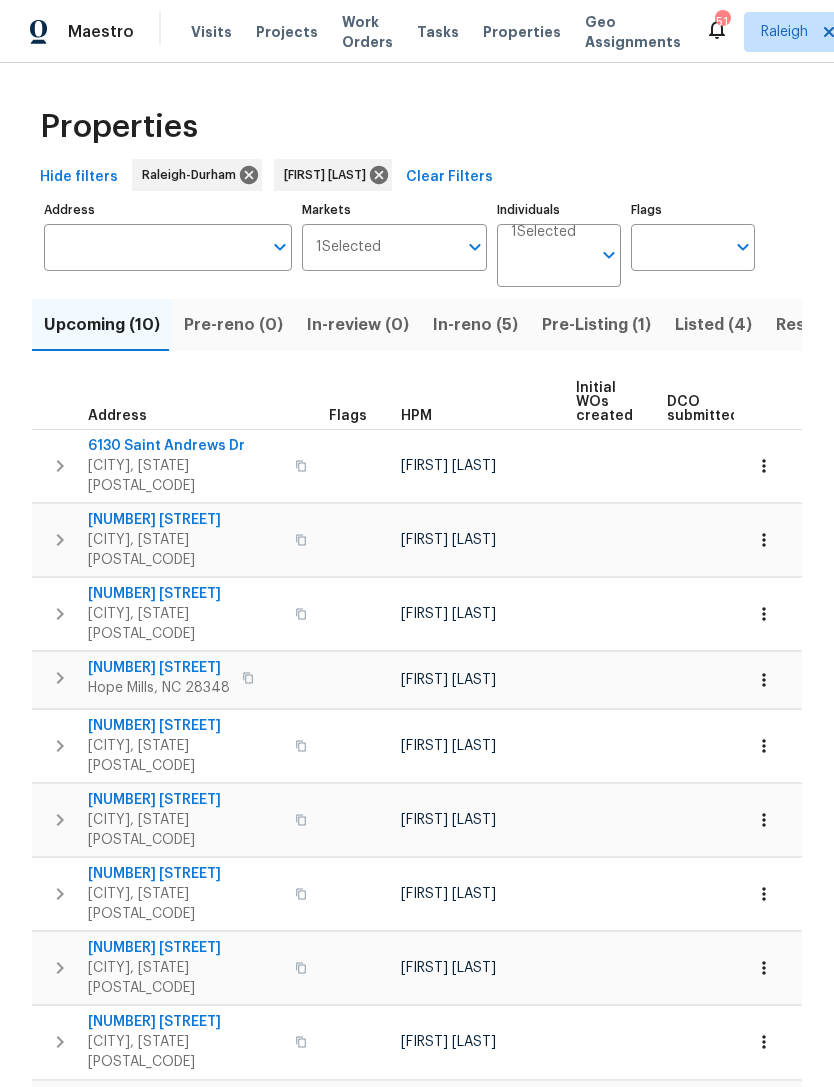 scroll, scrollTop: 0, scrollLeft: 0, axis: both 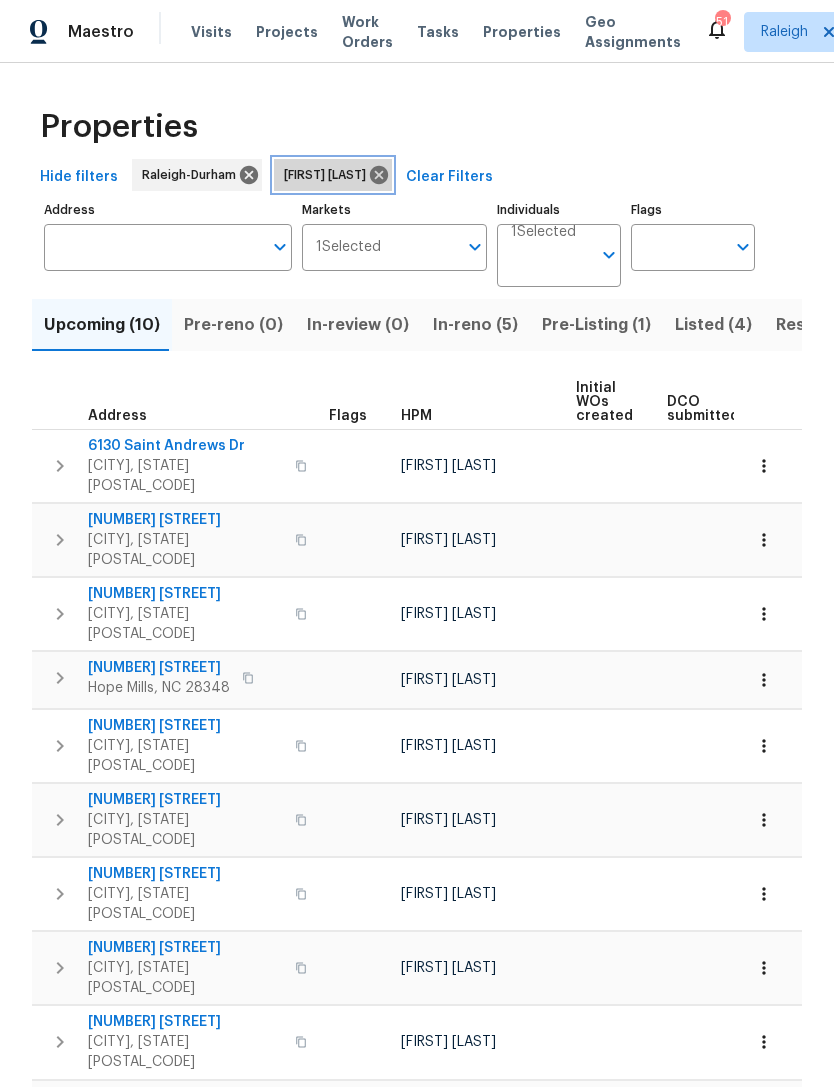 click 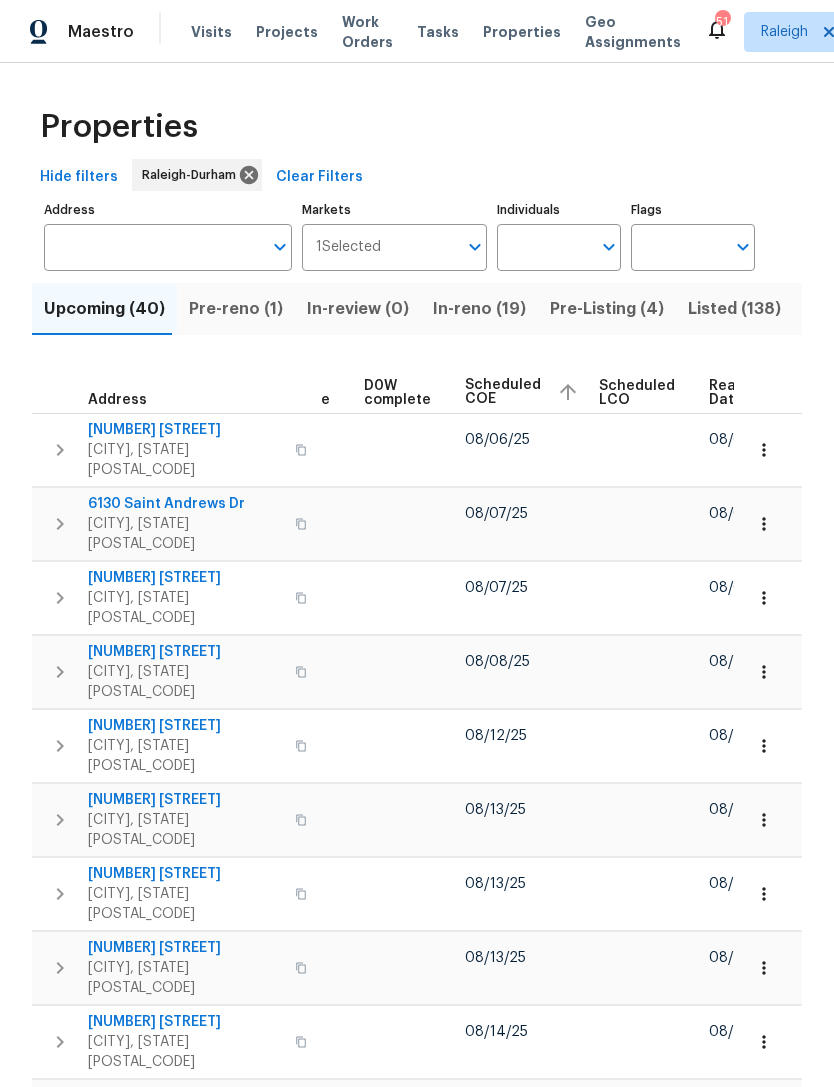 scroll, scrollTop: 0, scrollLeft: 506, axis: horizontal 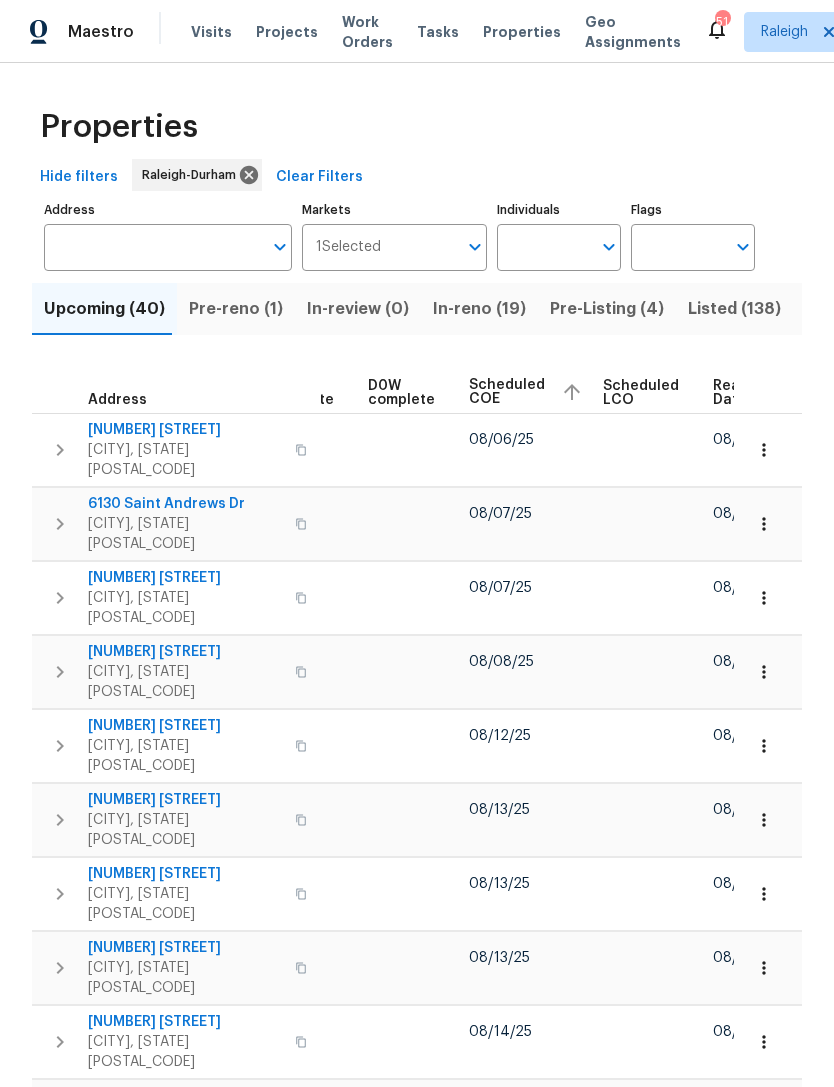 click on "Scheduled COE" at bounding box center (507, 392) 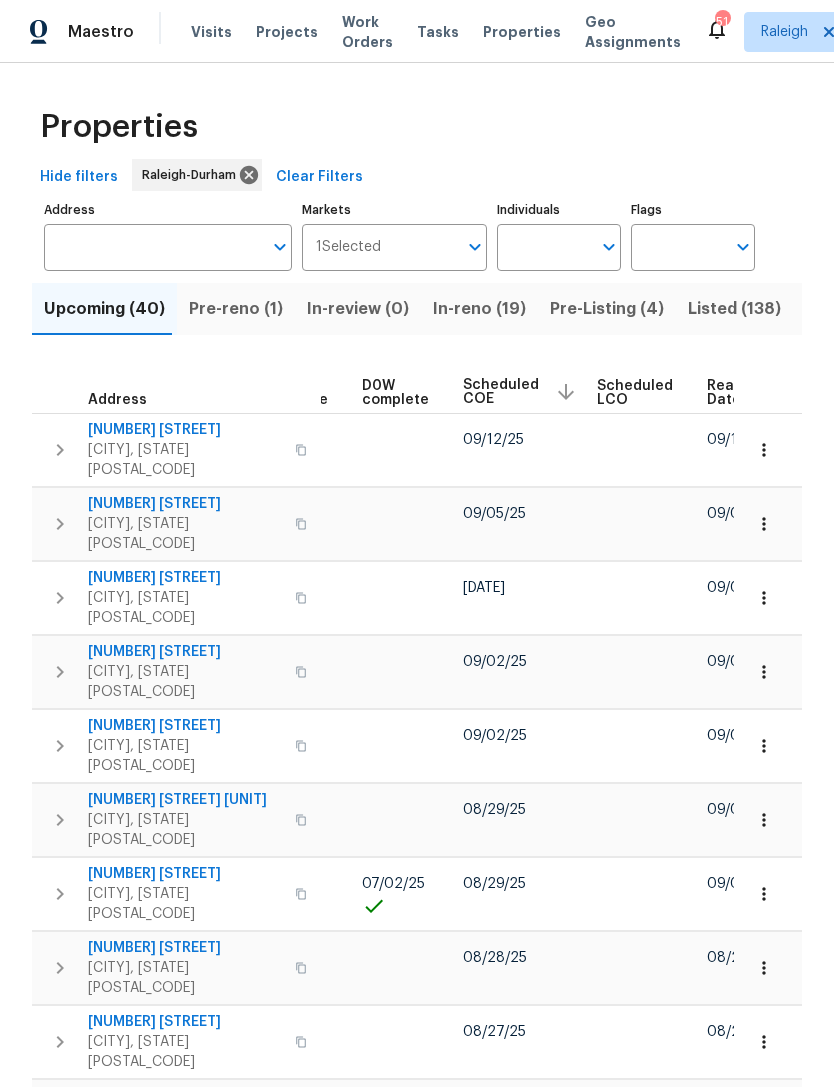 scroll, scrollTop: 0, scrollLeft: 513, axis: horizontal 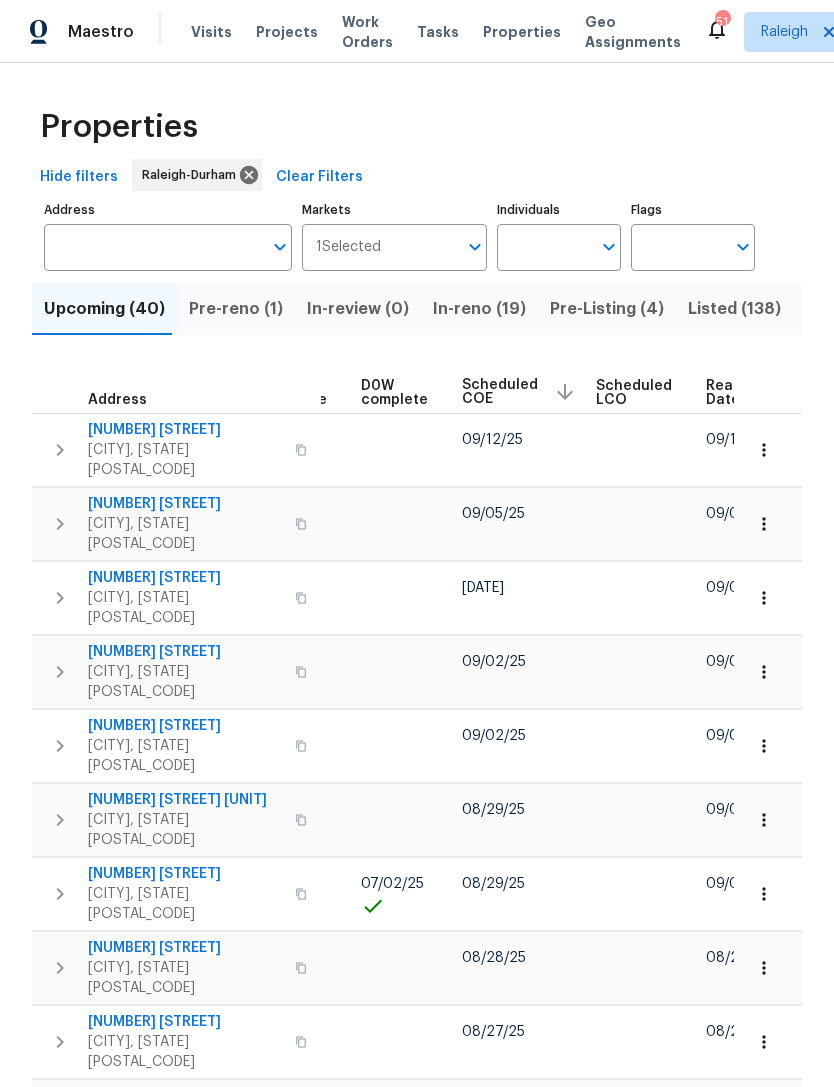 click on "Scheduled COE" at bounding box center (500, 392) 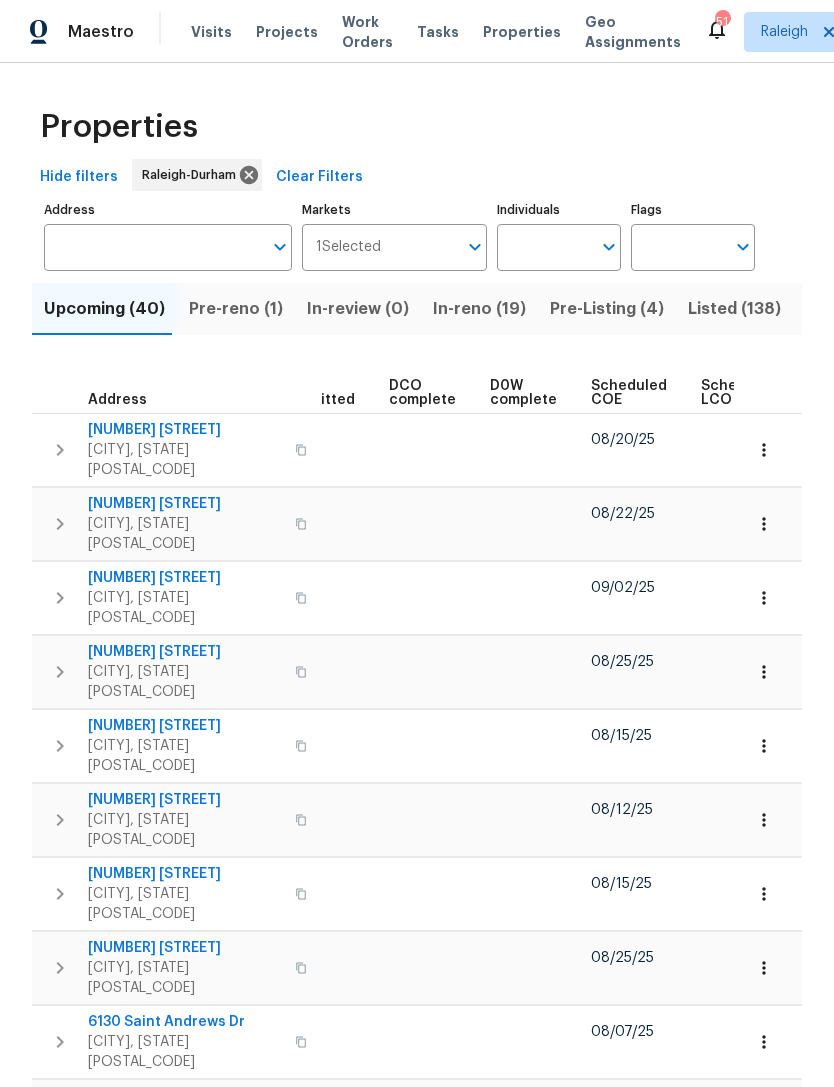 scroll, scrollTop: 0, scrollLeft: 386, axis: horizontal 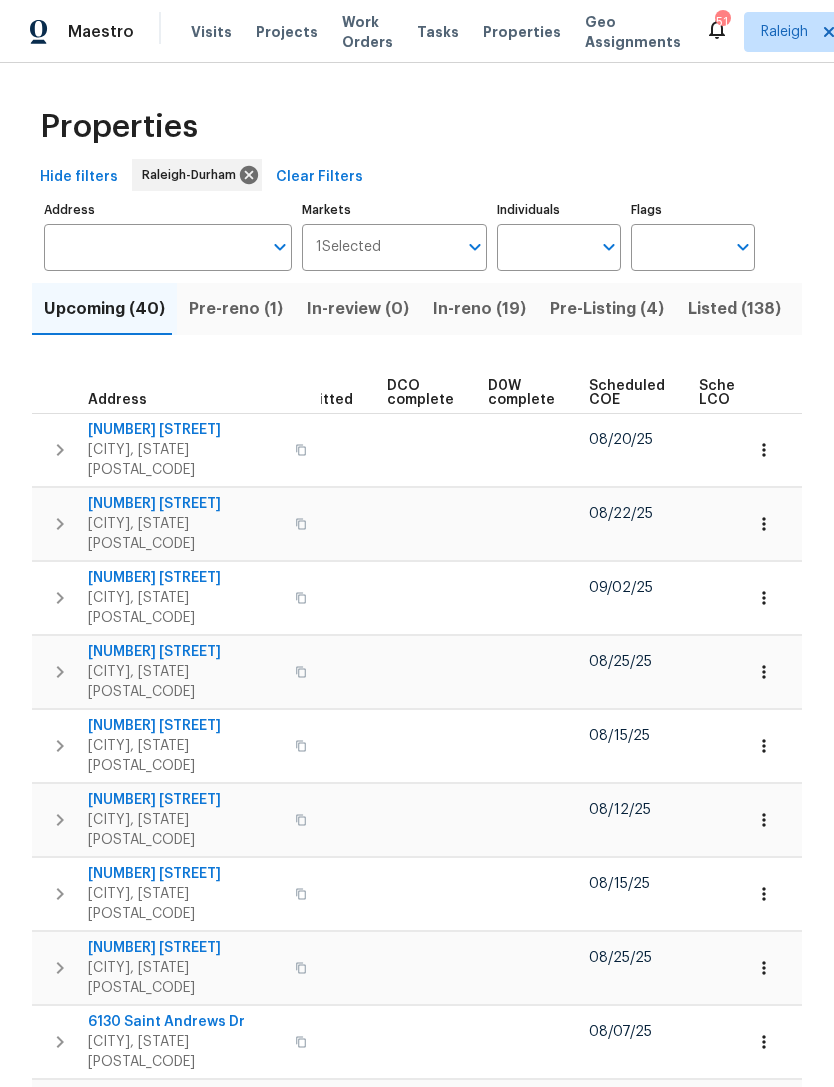 click on "Scheduled COE" at bounding box center (627, 393) 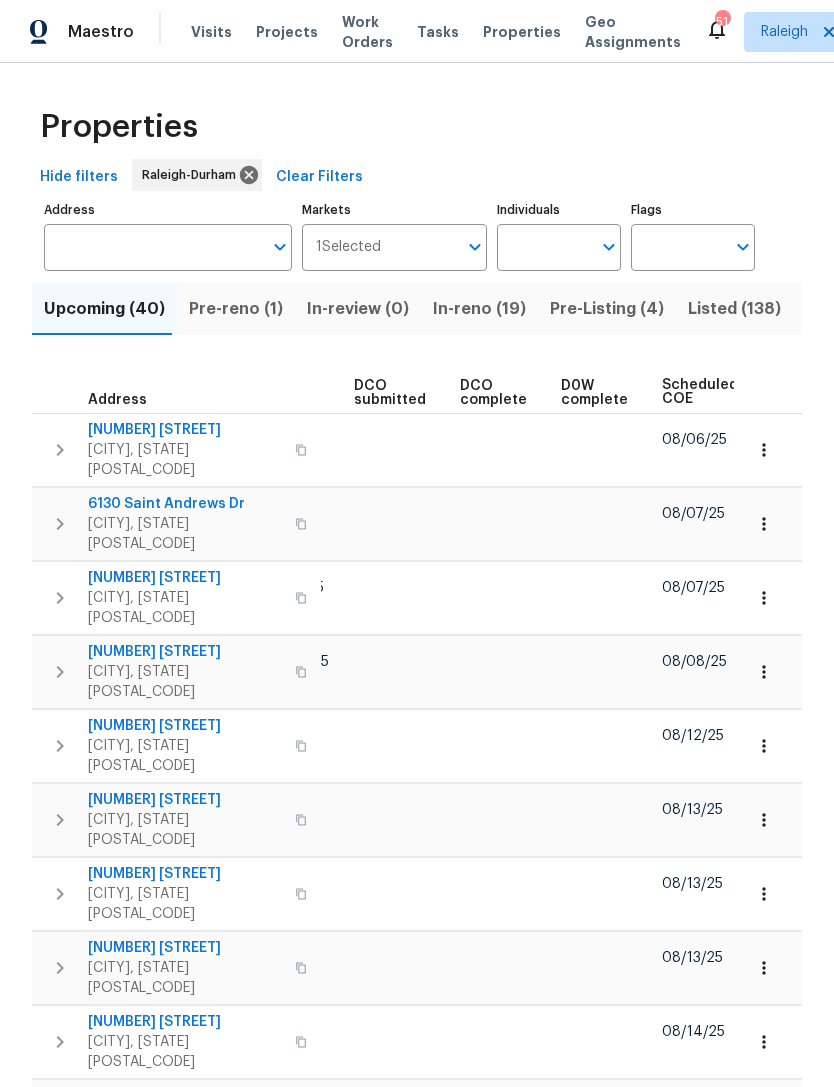 scroll, scrollTop: 0, scrollLeft: 282, axis: horizontal 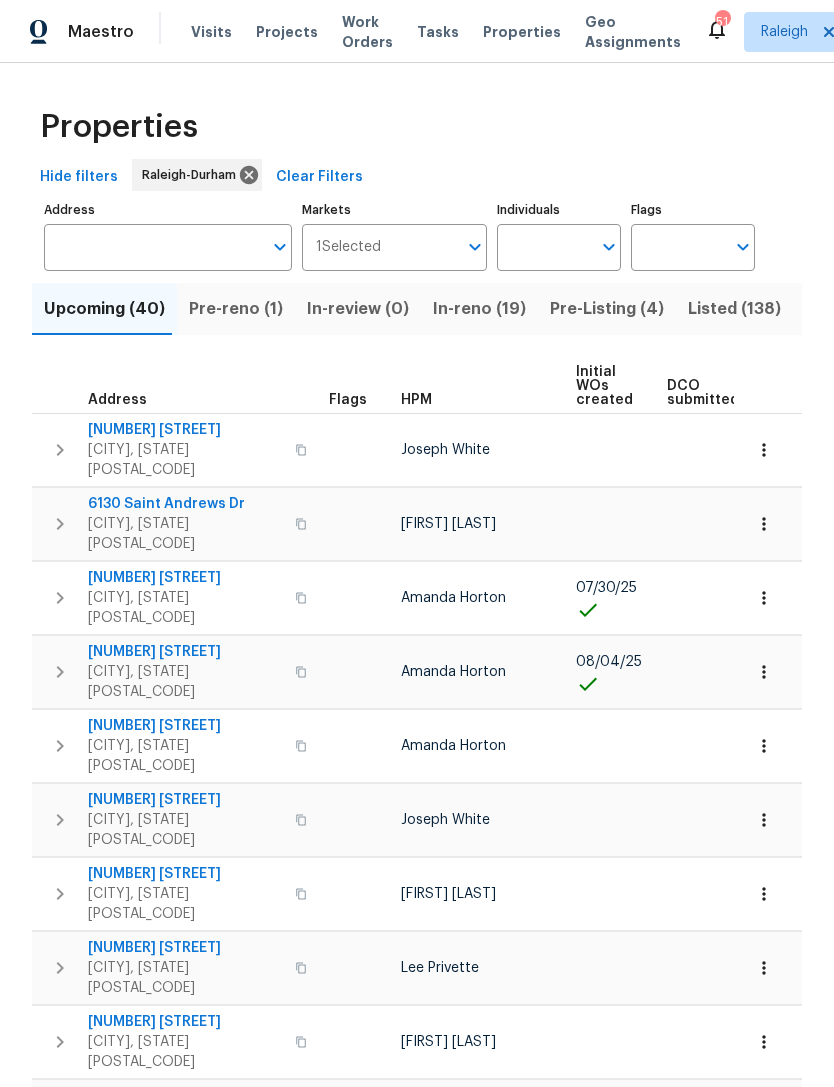 click on "Individuals" at bounding box center (544, 247) 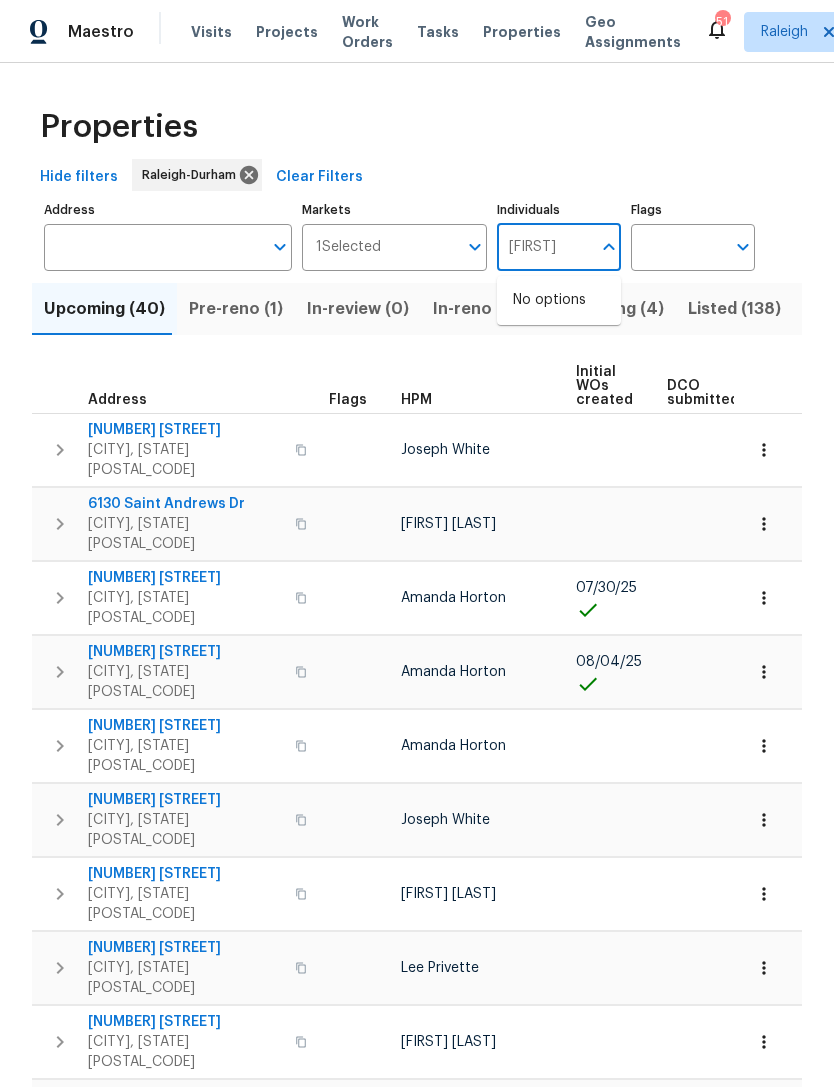 type on "[FIRST]" 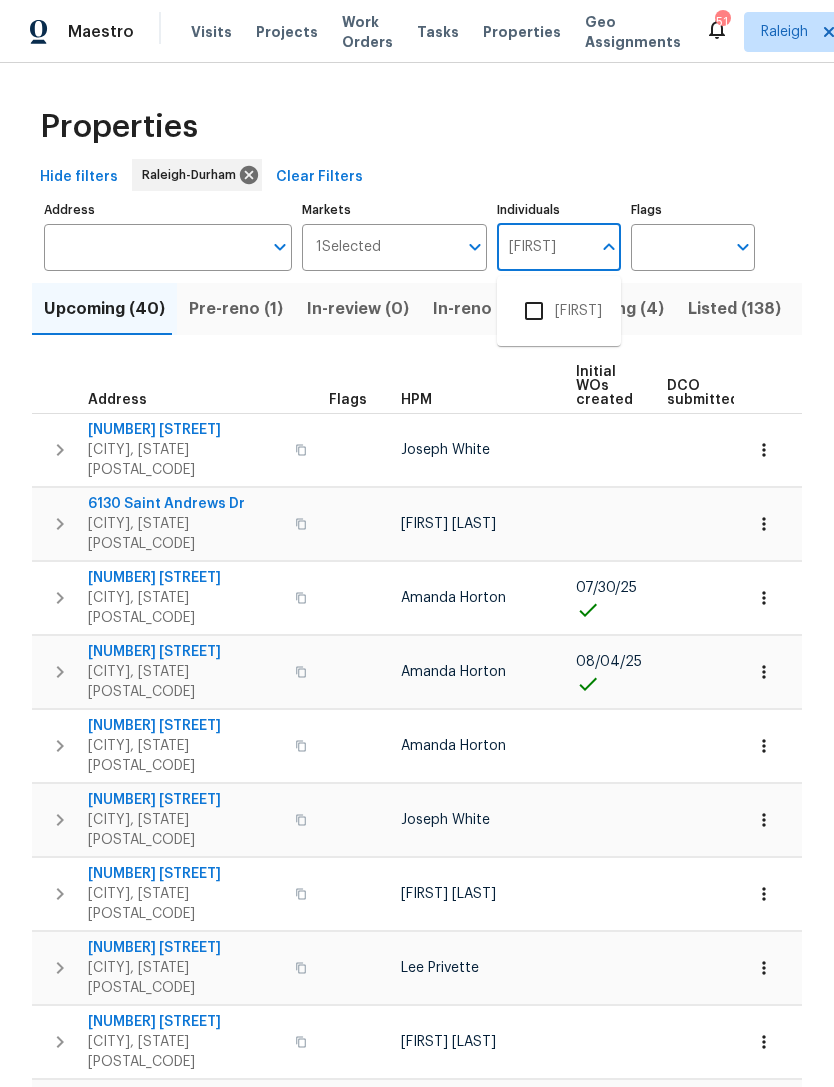 click at bounding box center (534, 311) 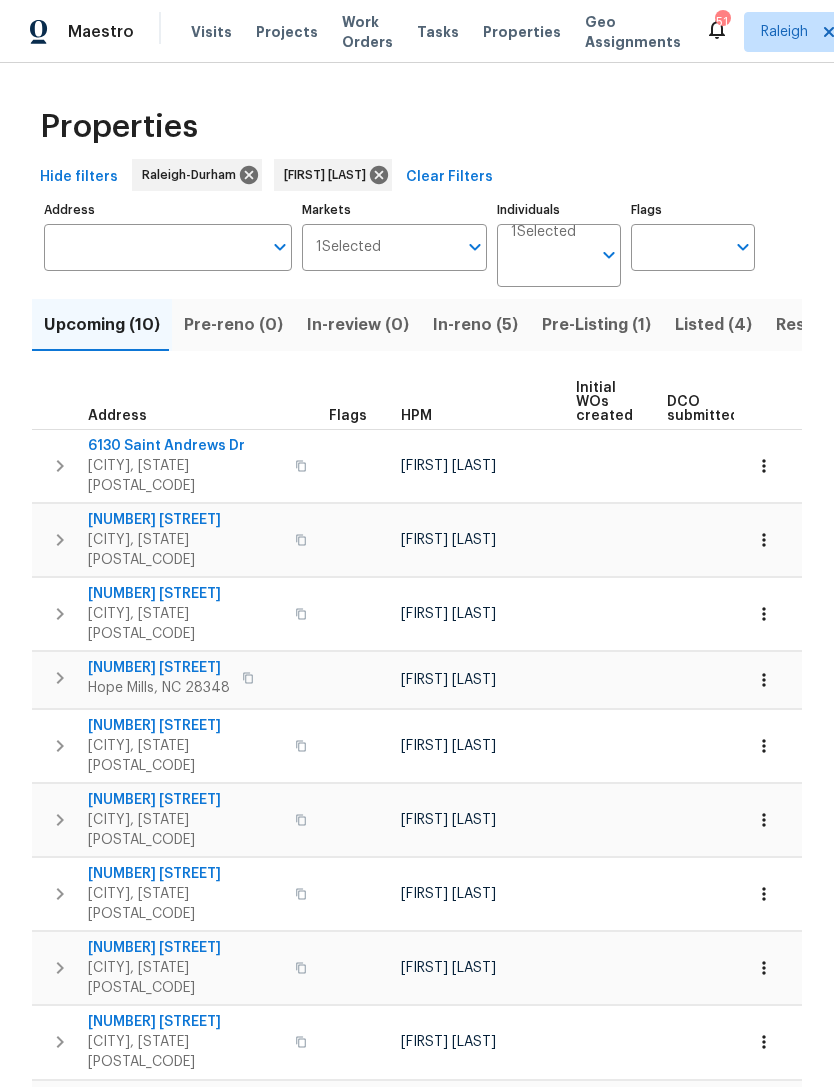 scroll, scrollTop: 0, scrollLeft: 0, axis: both 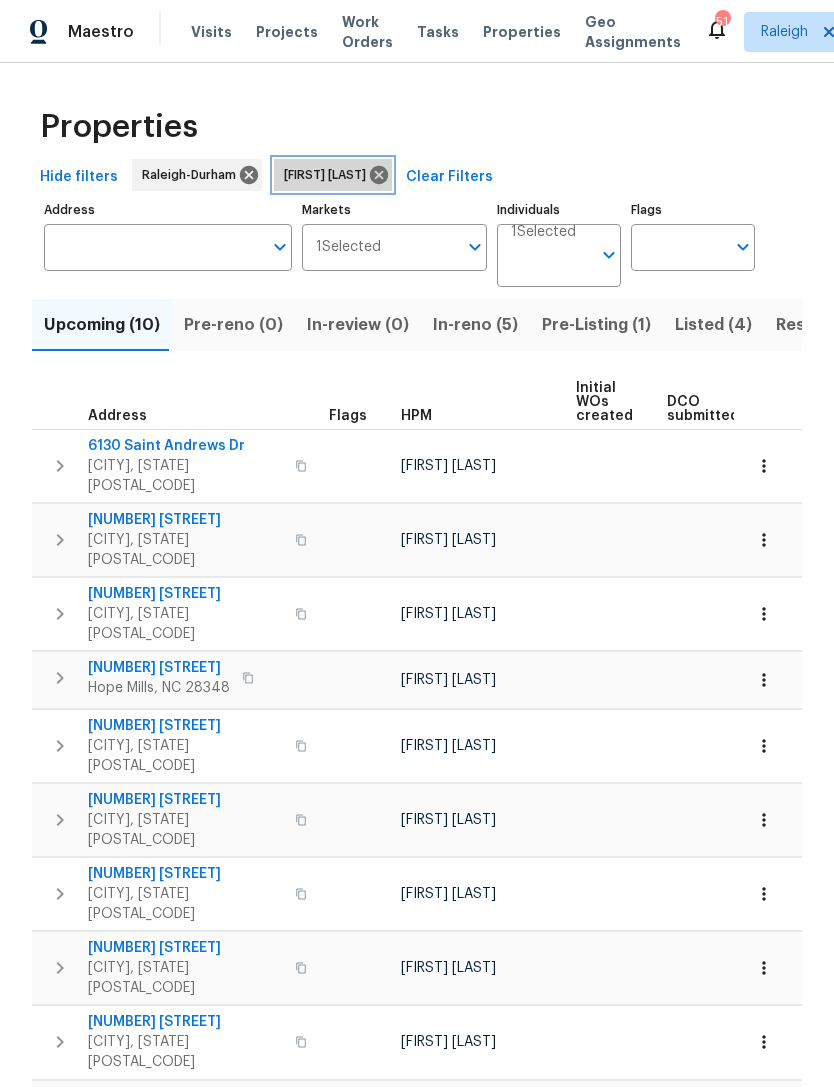 click 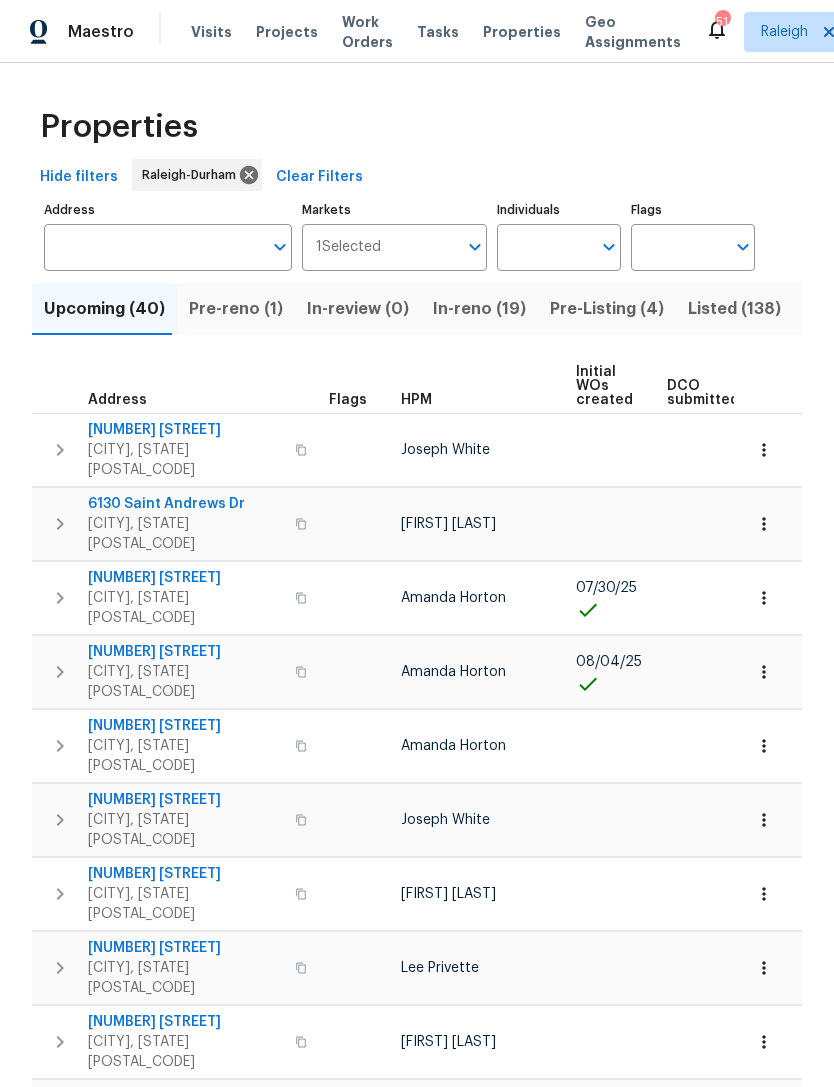 click on "Resale (43)" at bounding box center [850, 309] 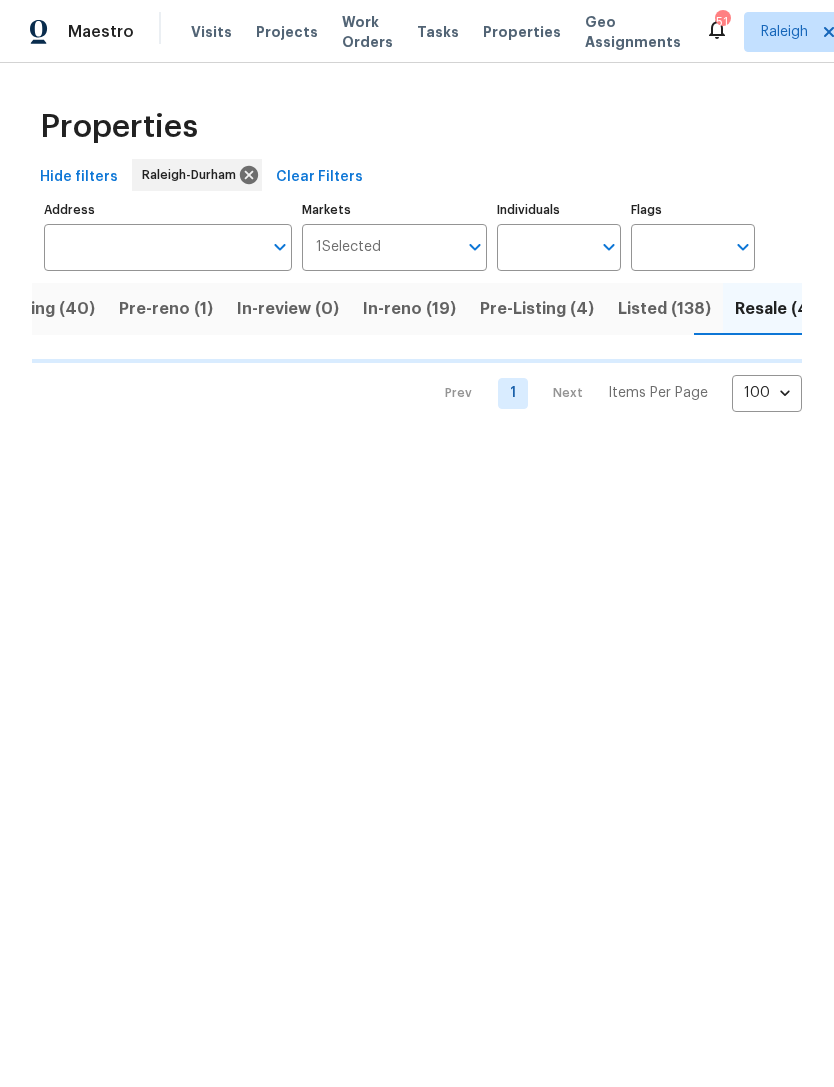 scroll, scrollTop: 0, scrollLeft: 71, axis: horizontal 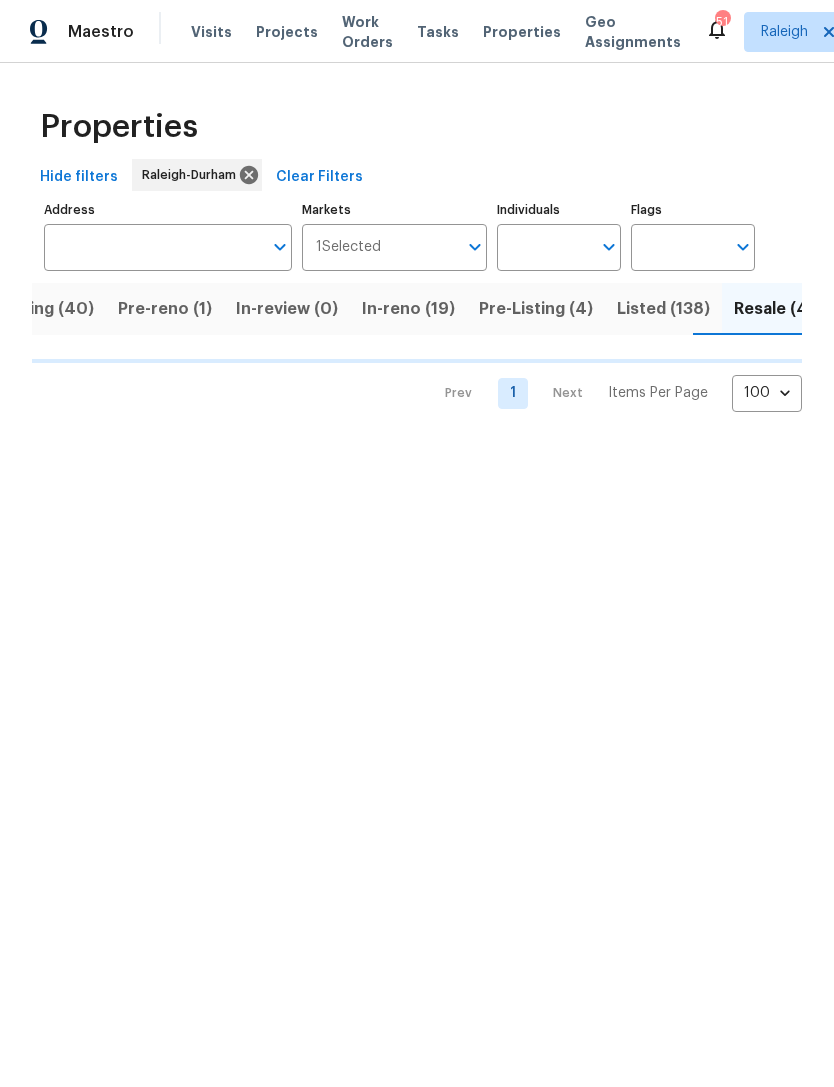 click on "Listed (138)" at bounding box center (663, 309) 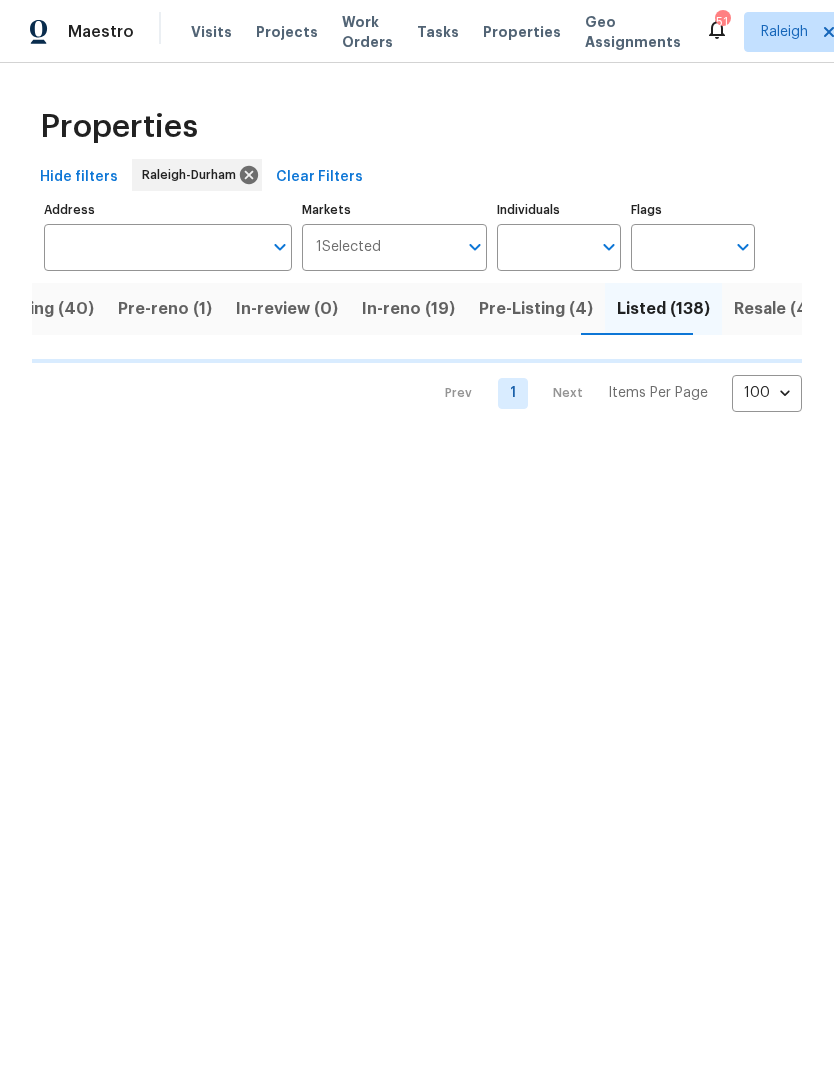 click on "Upcoming (40)" at bounding box center [33, 309] 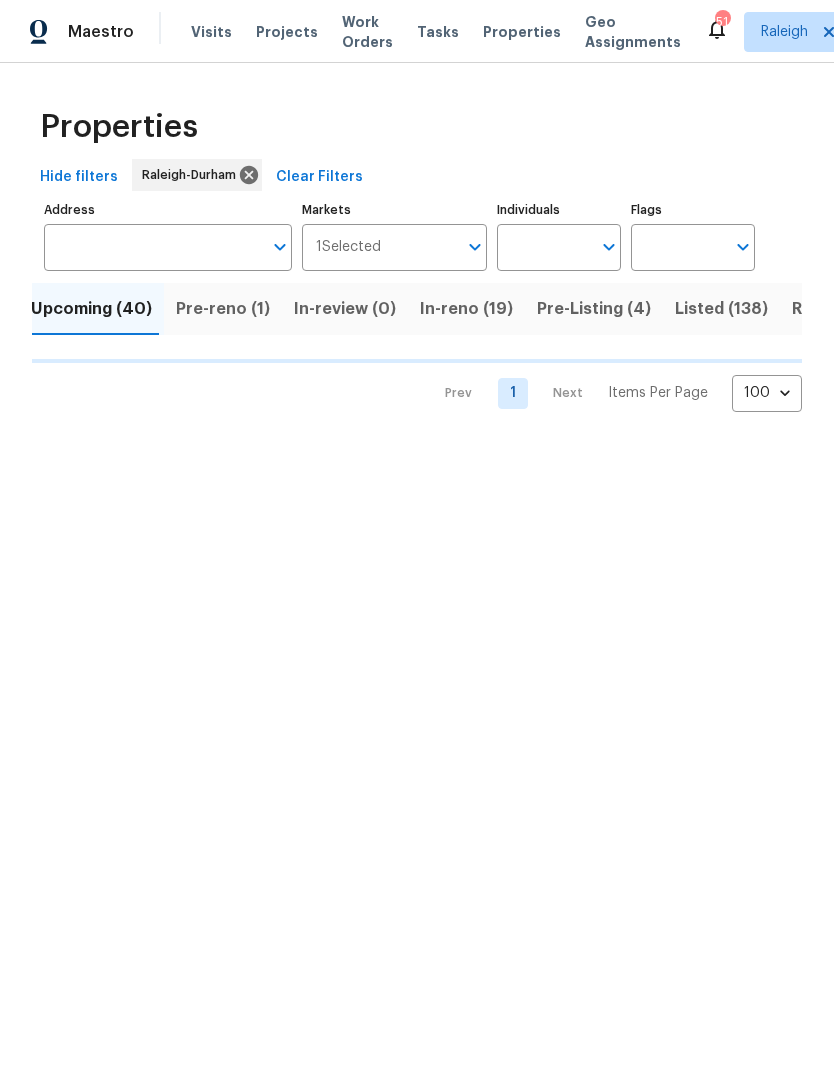 scroll, scrollTop: 0, scrollLeft: 0, axis: both 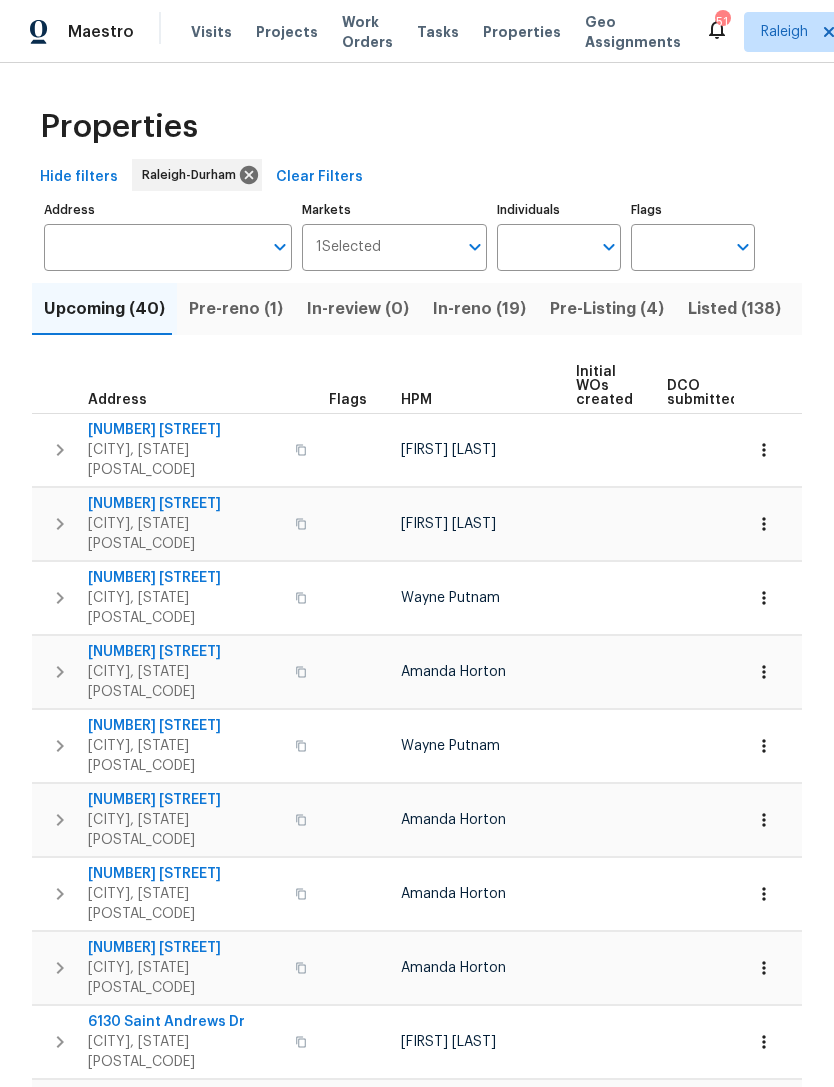 click on "Pre-reno (1)" at bounding box center (236, 309) 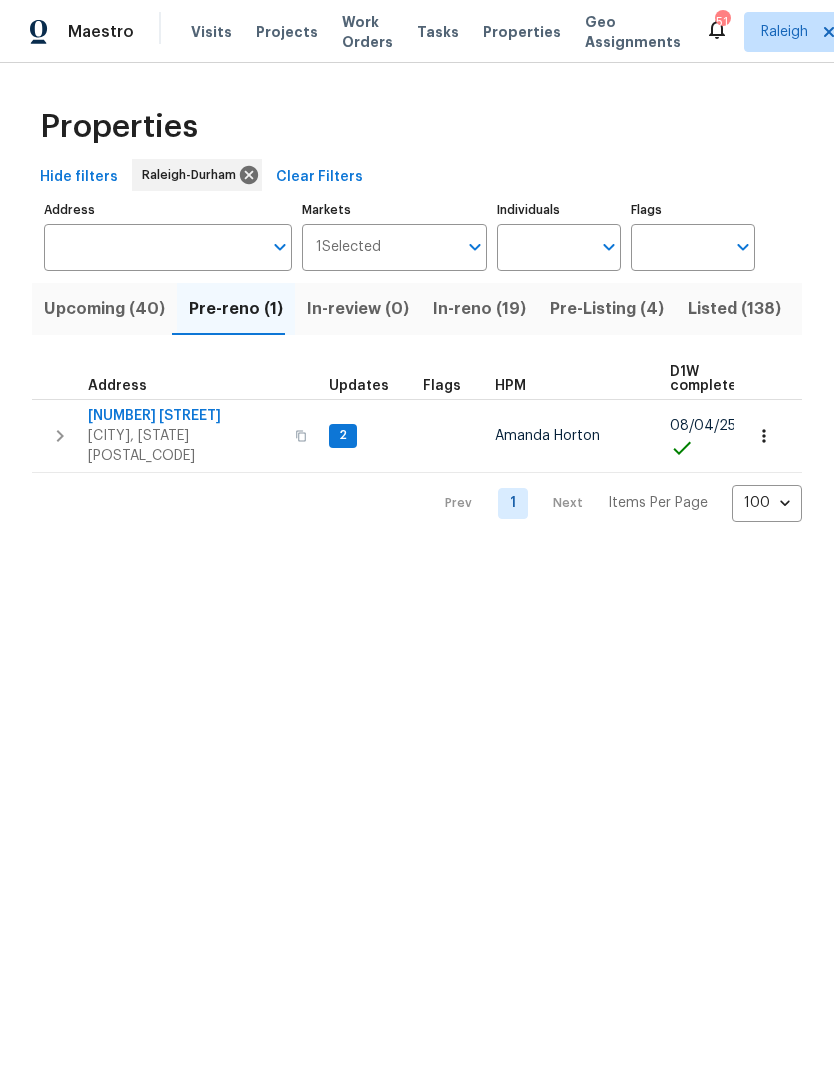 click on "Upcoming (40)" at bounding box center (104, 309) 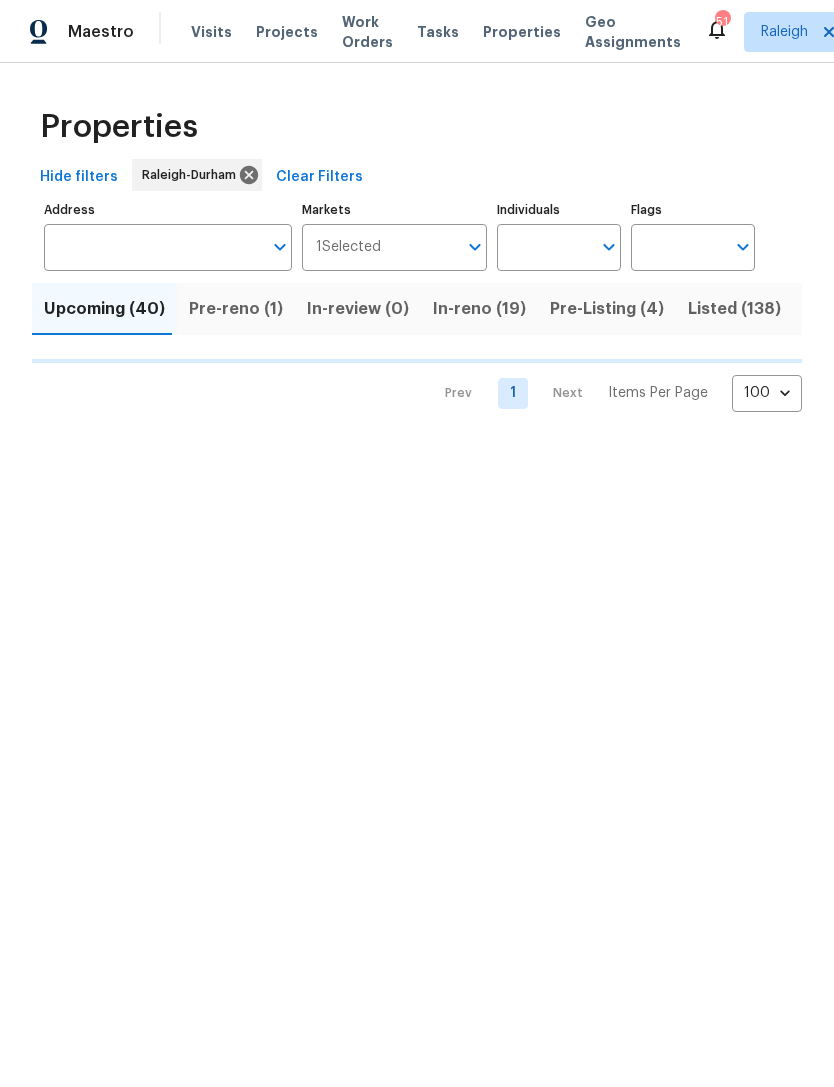 click on "Individuals" at bounding box center [544, 247] 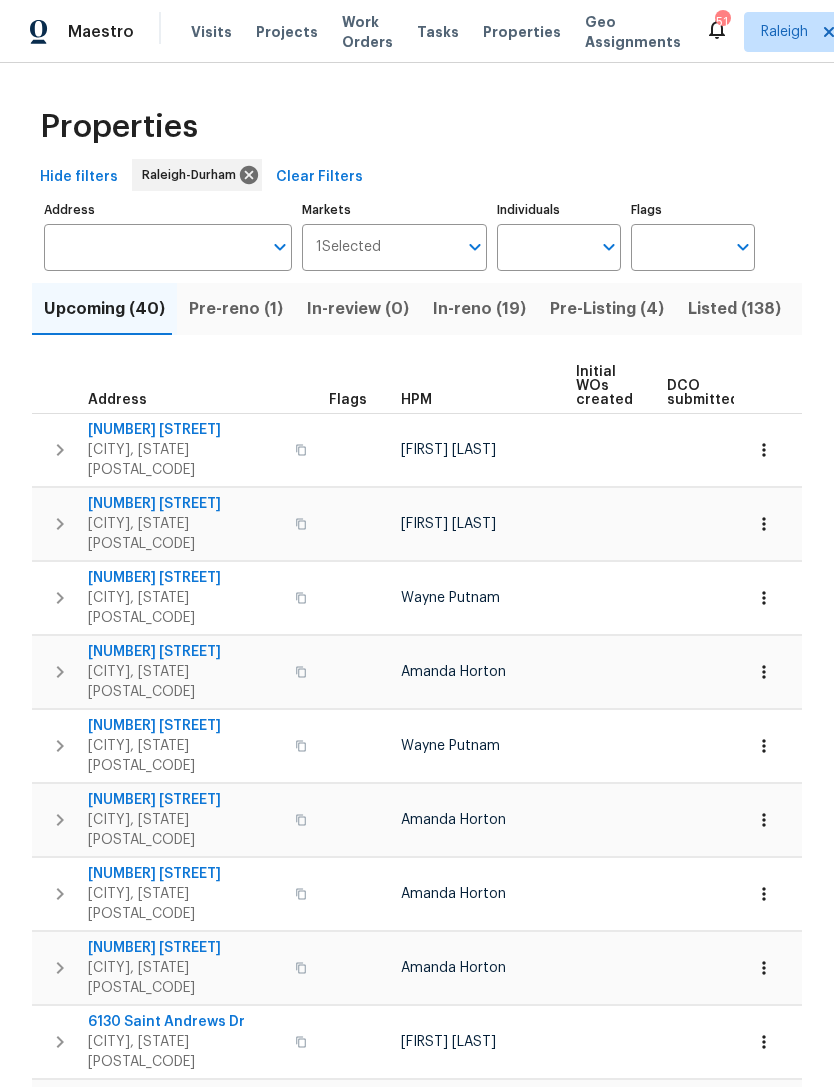 click on "Individuals" at bounding box center [544, 247] 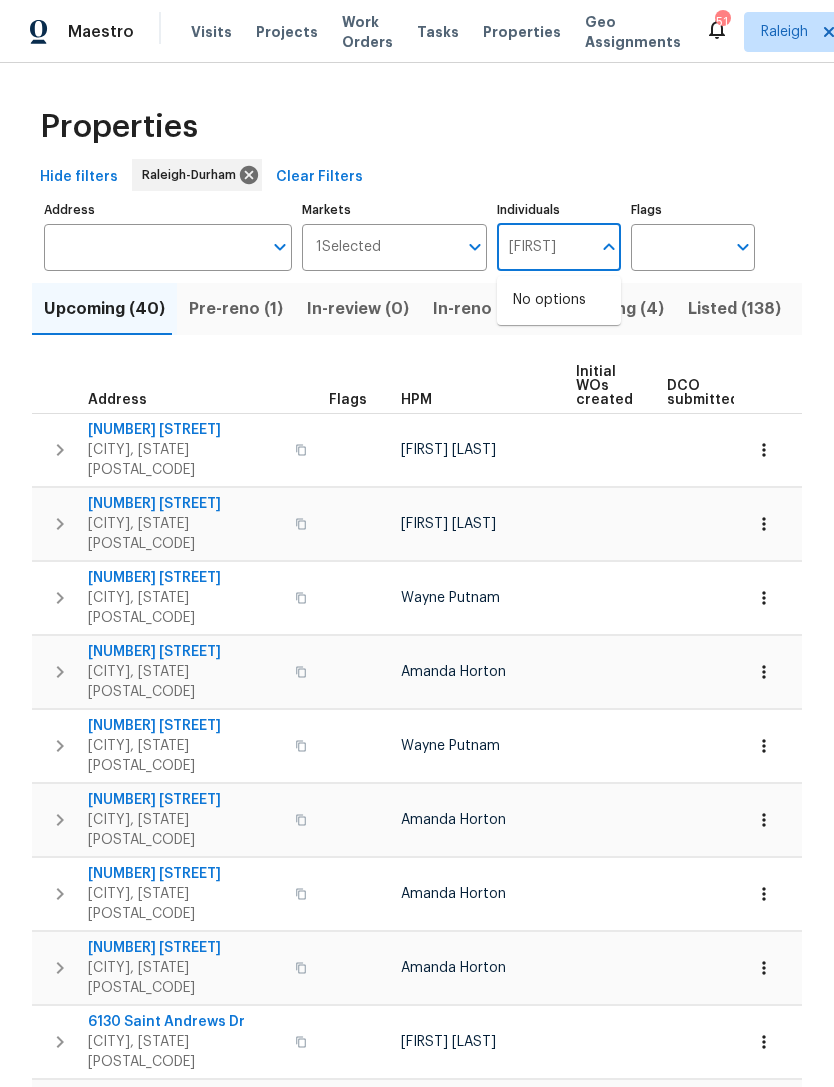 type on "[FIRST]" 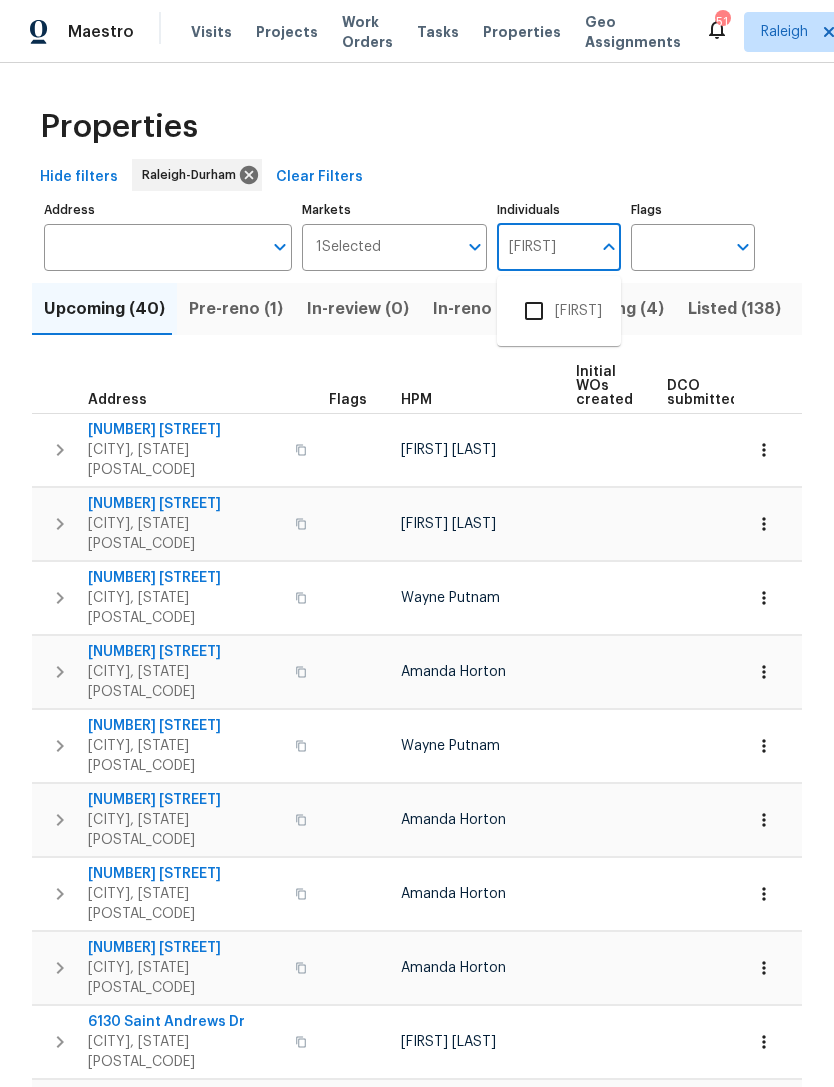 click at bounding box center (534, 311) 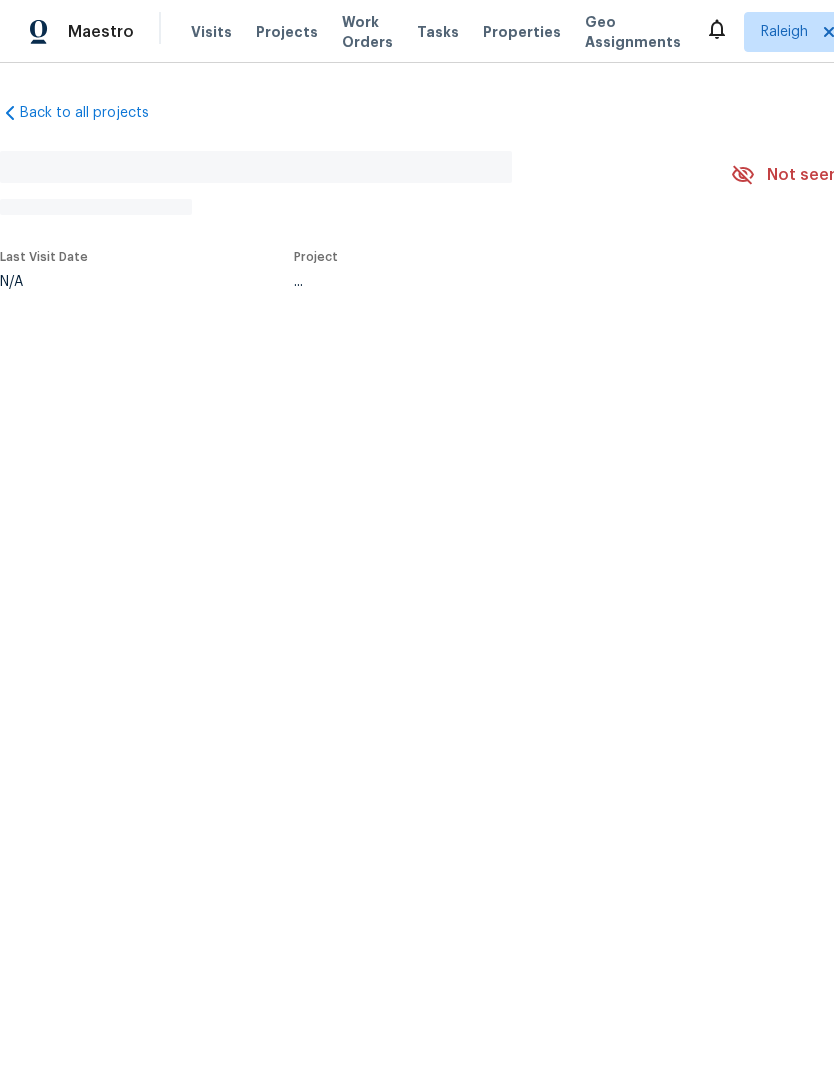 scroll, scrollTop: 0, scrollLeft: 0, axis: both 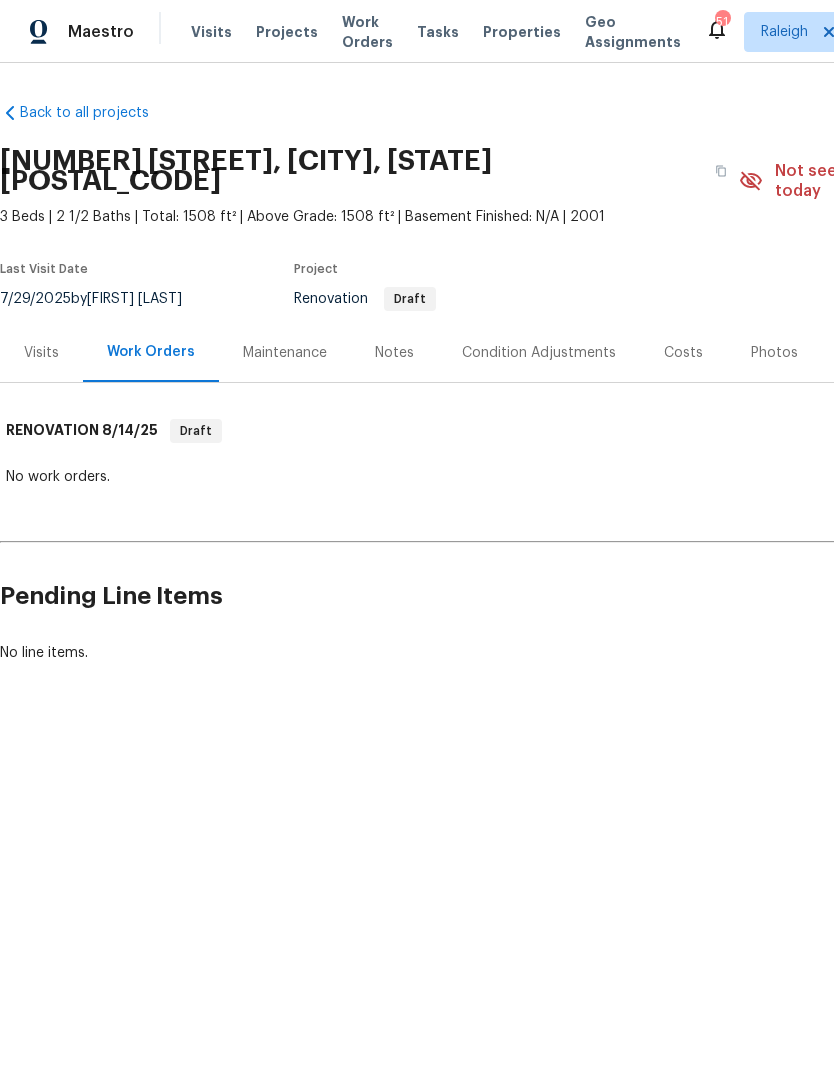 click on "Condition Adjustments" at bounding box center [539, 352] 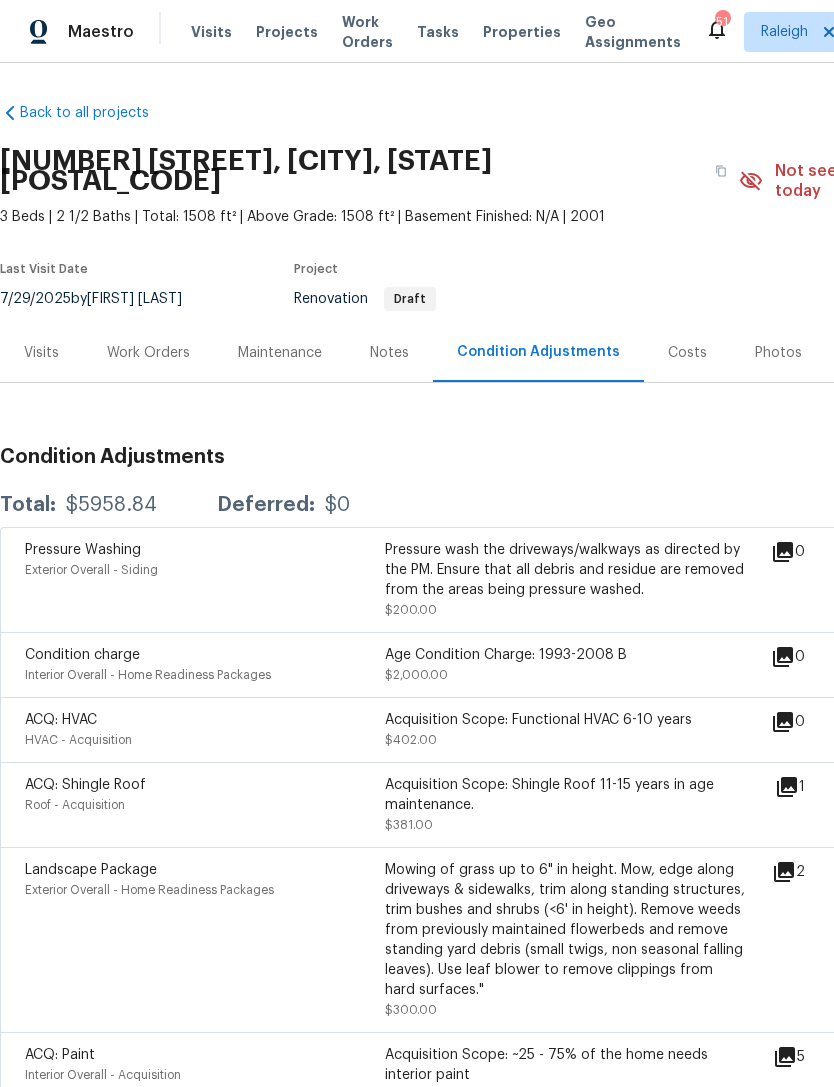 click on "Costs" at bounding box center (687, 353) 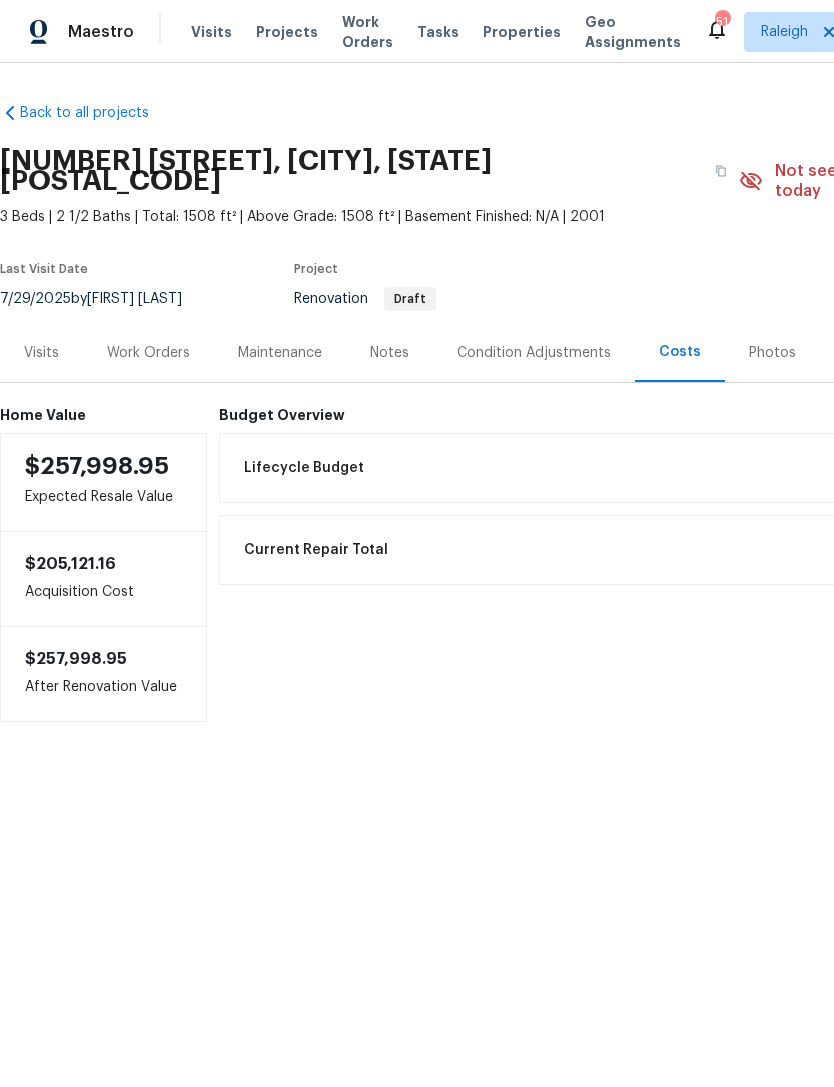 click on "Condition Adjustments" at bounding box center [534, 353] 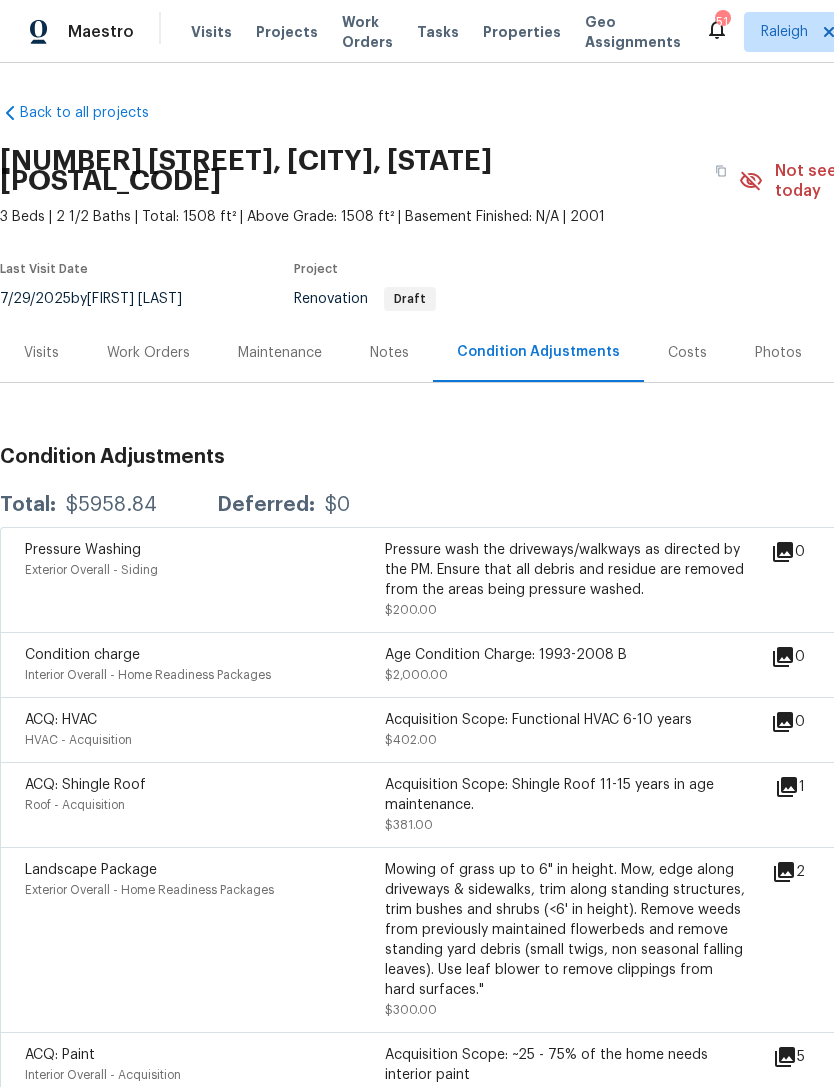 scroll, scrollTop: 0, scrollLeft: 0, axis: both 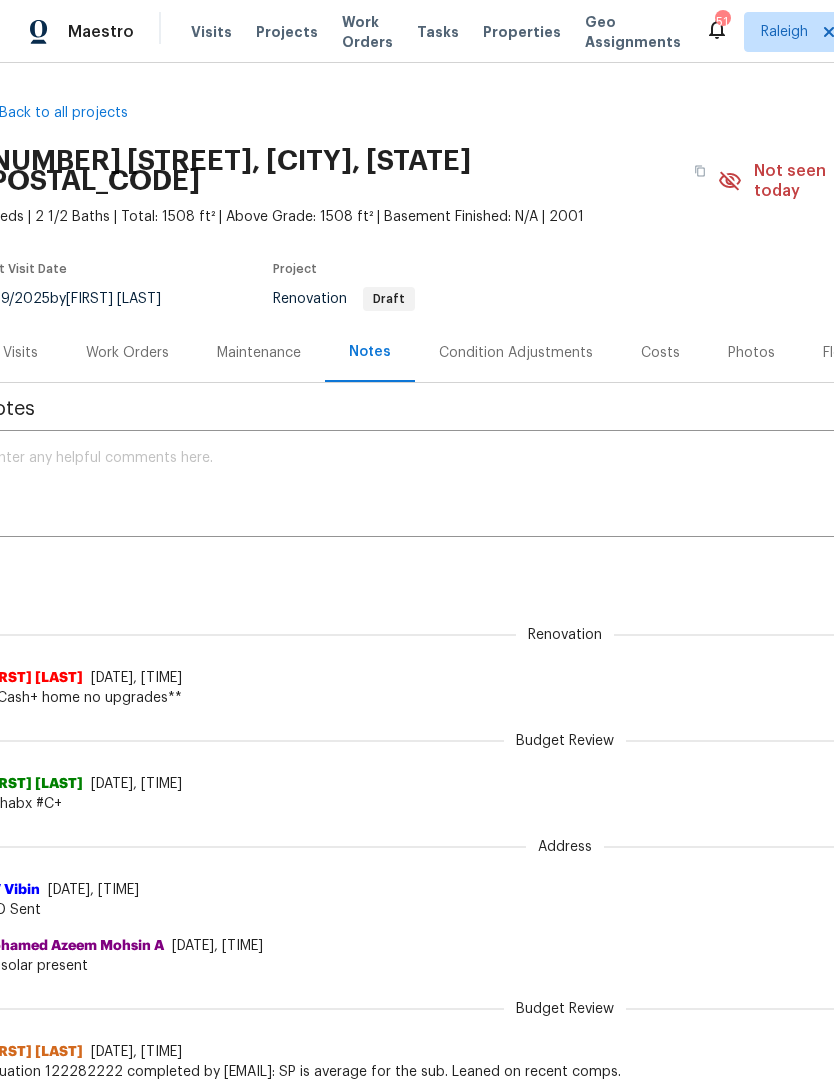 click on "Work Orders" at bounding box center [127, 353] 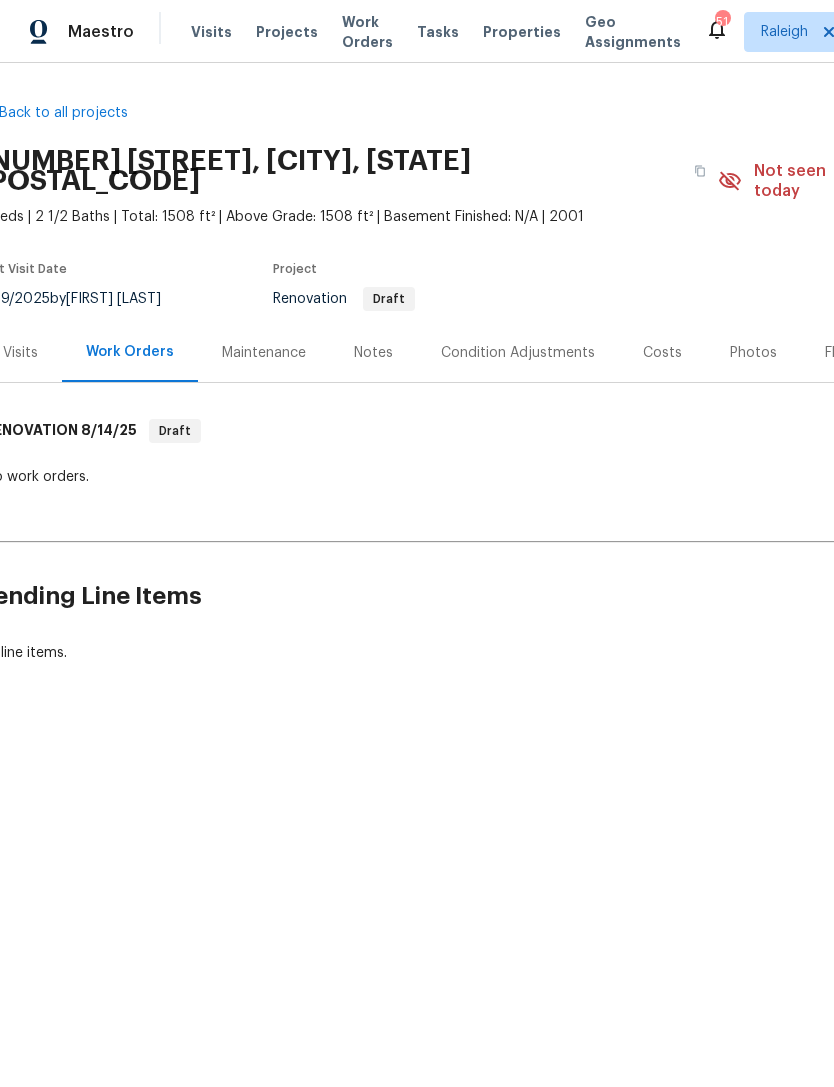 click on "Visits" at bounding box center [20, 352] 